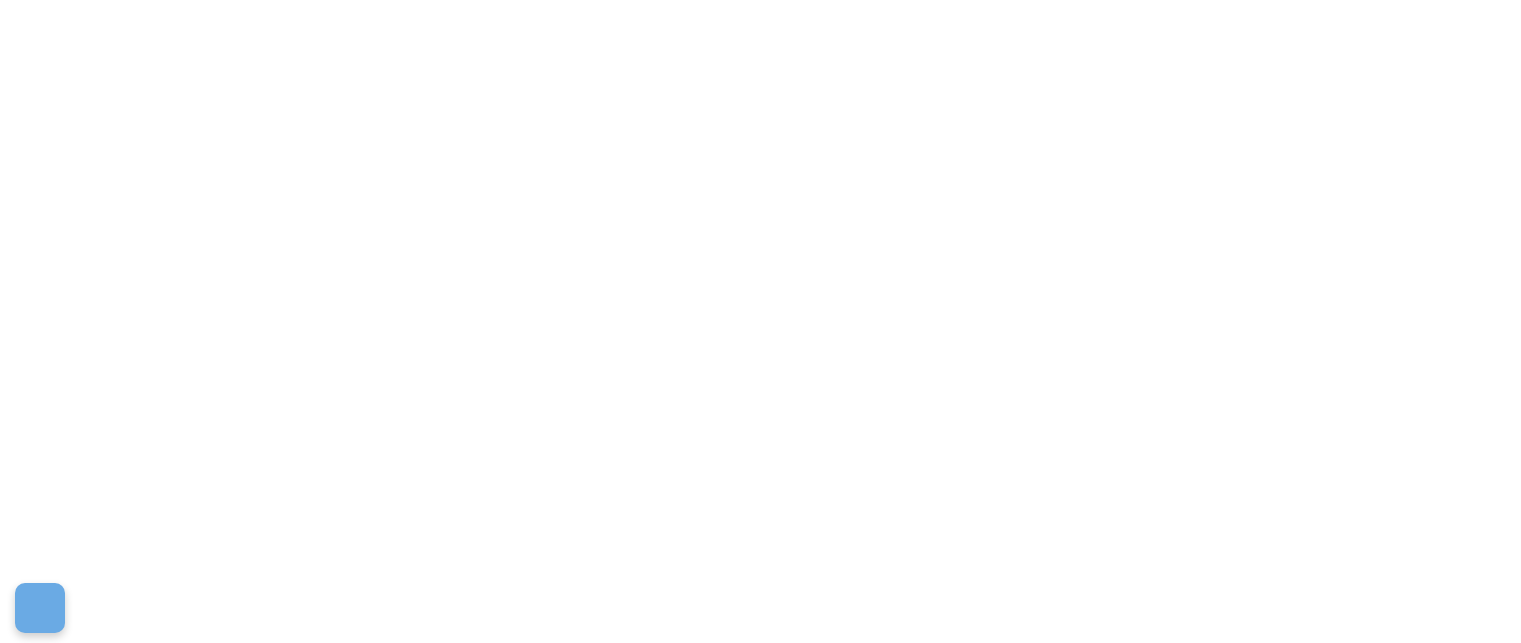 scroll, scrollTop: 0, scrollLeft: 0, axis: both 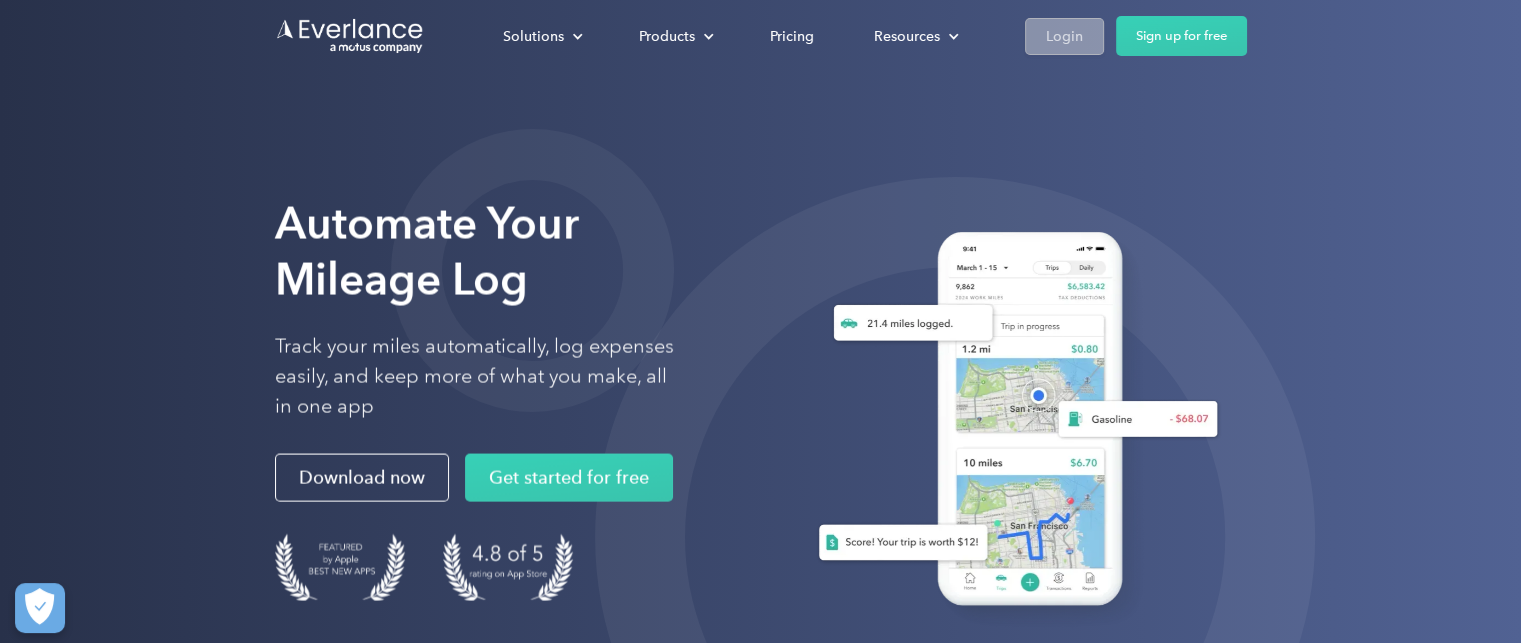 click on "Login" at bounding box center [1064, 36] 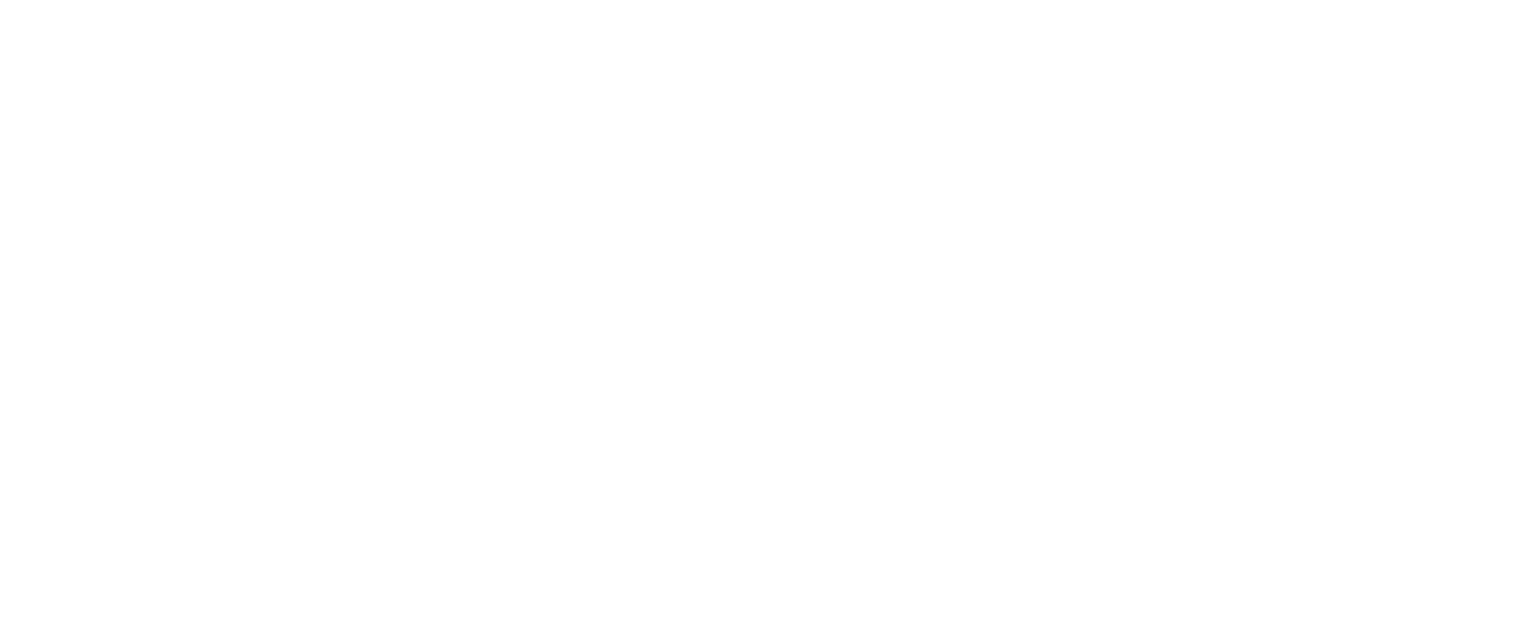 scroll, scrollTop: 0, scrollLeft: 0, axis: both 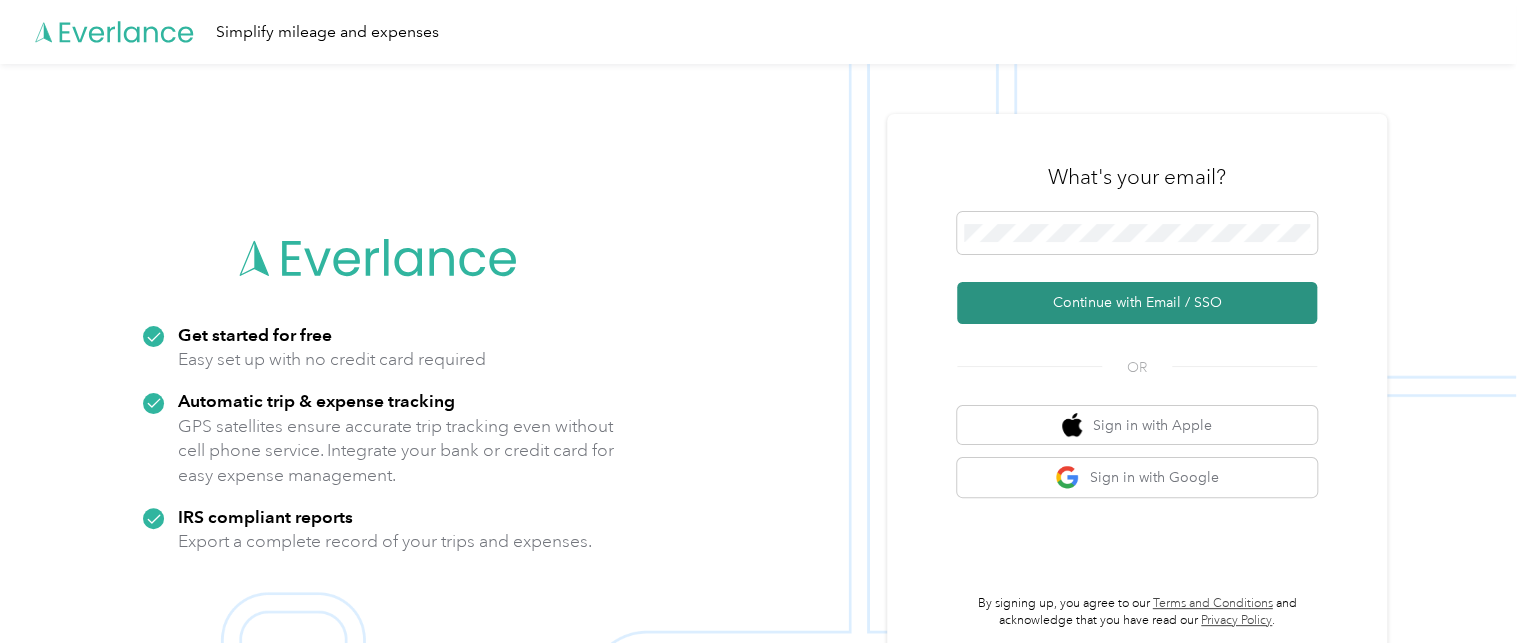 click on "Continue with Email / SSO" at bounding box center (1137, 303) 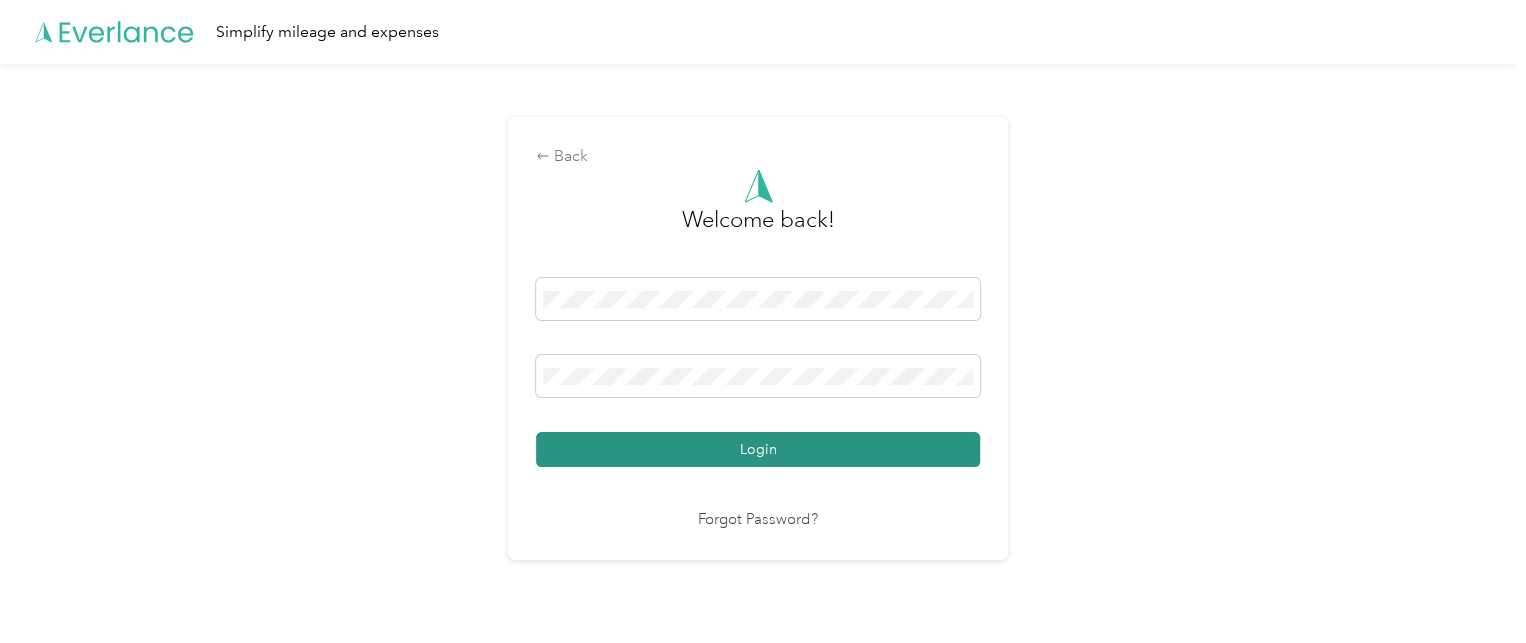 click on "Login" at bounding box center [758, 449] 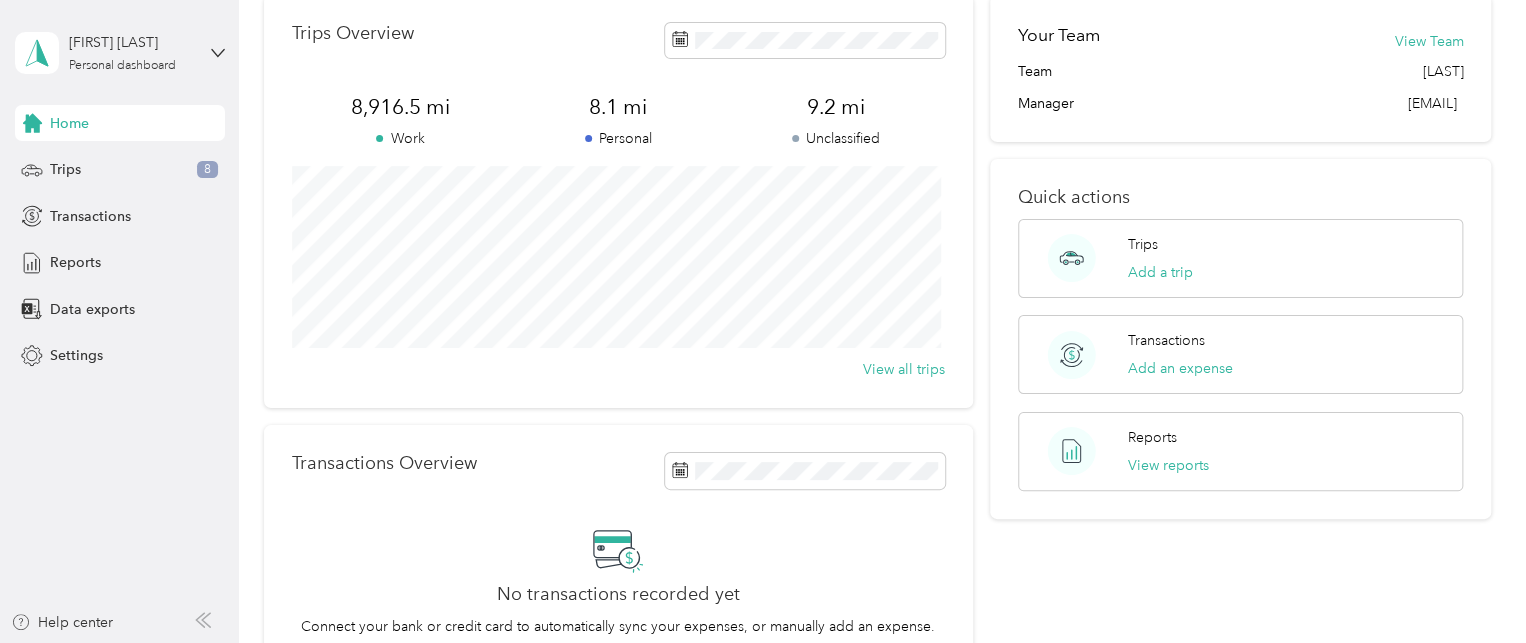 scroll, scrollTop: 100, scrollLeft: 0, axis: vertical 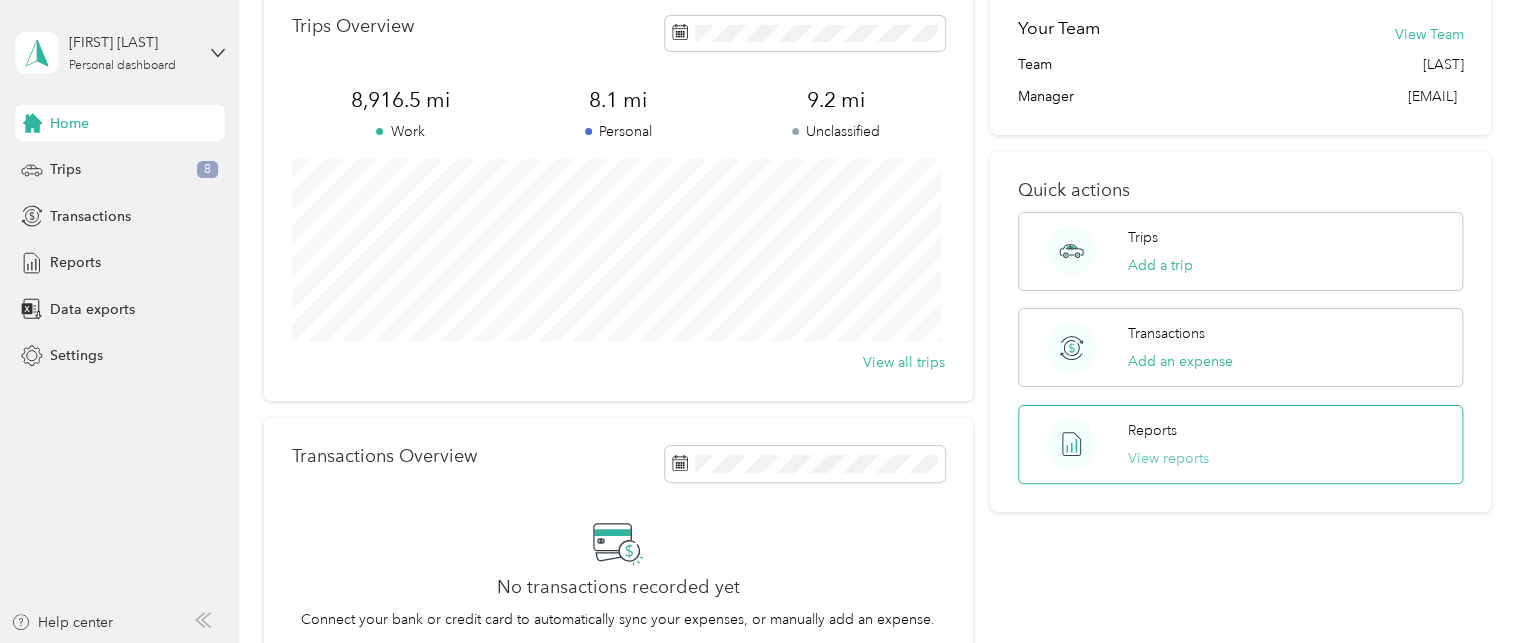 click on "View reports" at bounding box center (1168, 458) 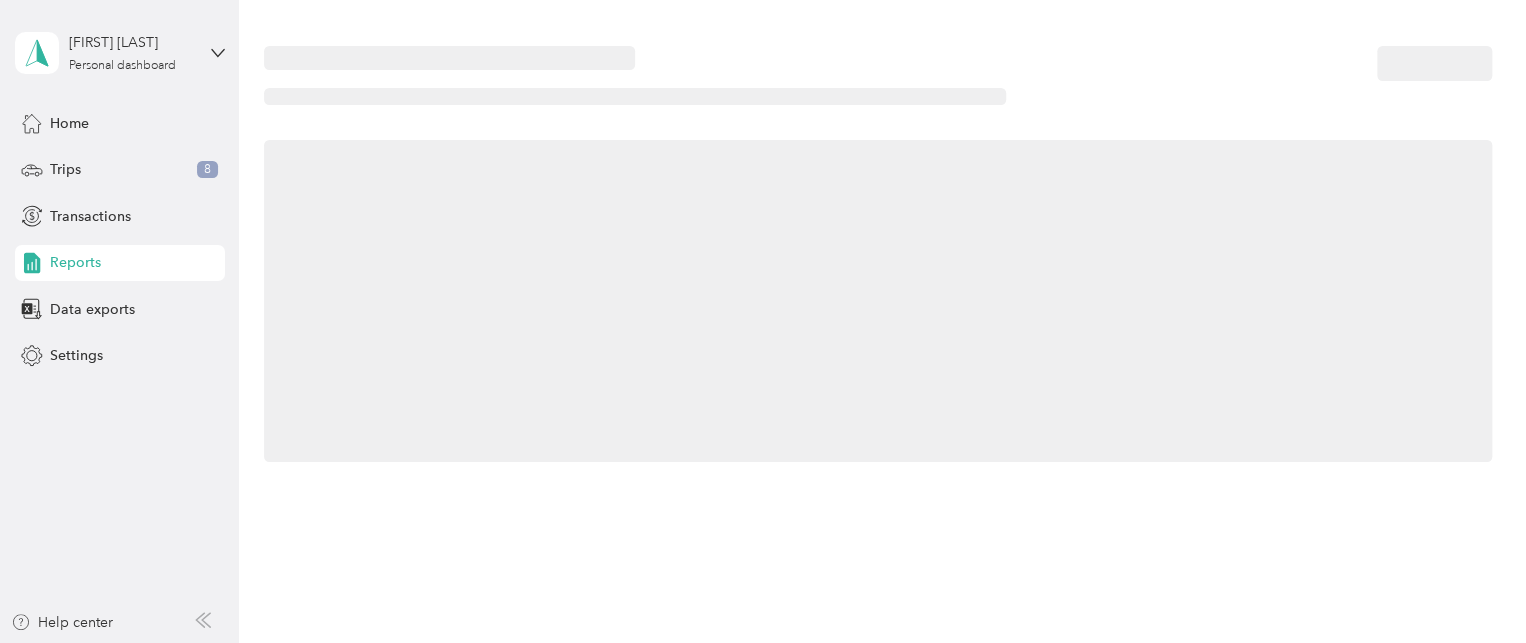 scroll, scrollTop: 0, scrollLeft: 0, axis: both 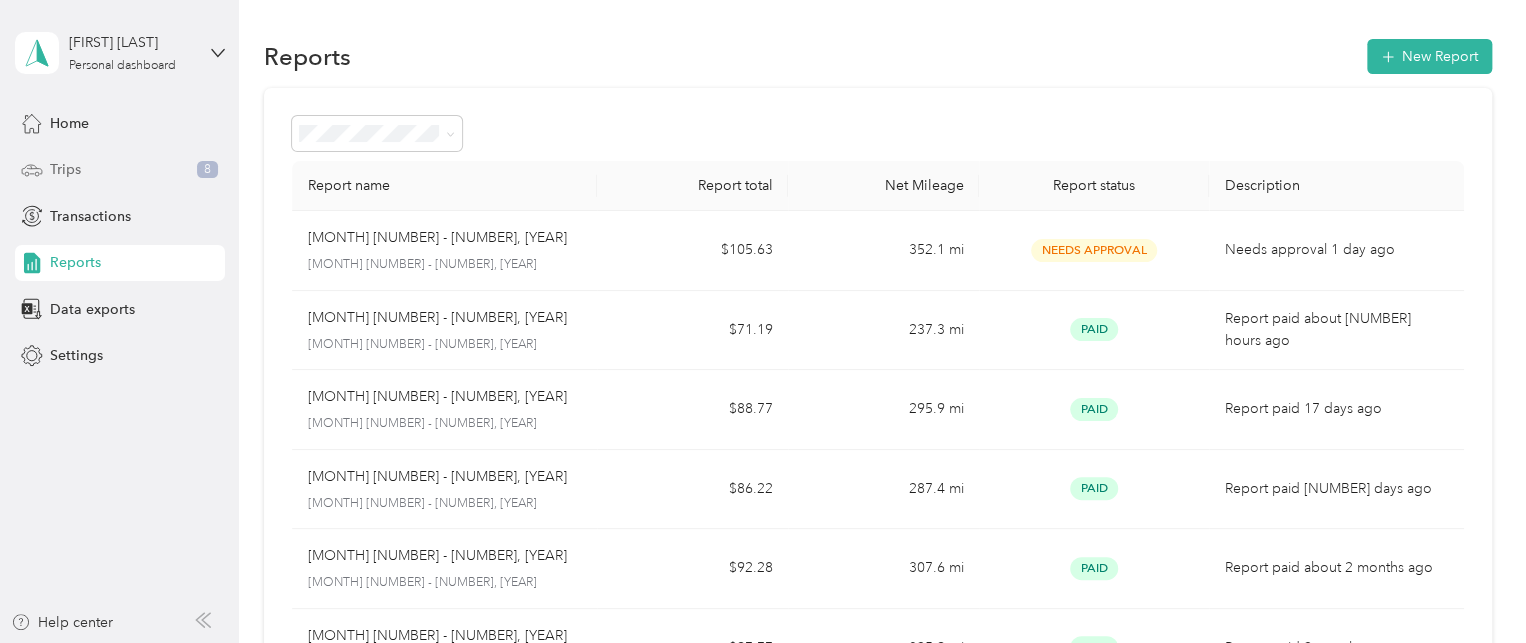 click on "Trips" at bounding box center [65, 169] 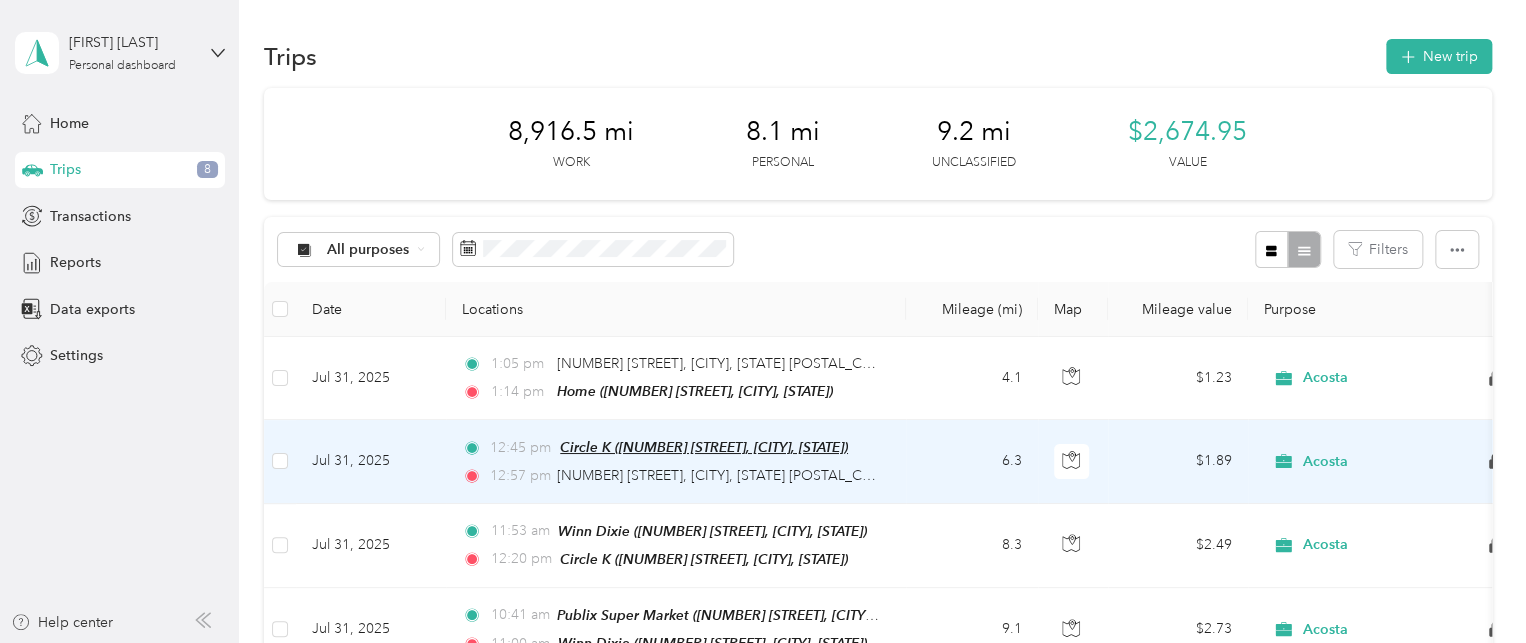 click on "Circle K ([NUMBER] [STREET], [CITY], [STATE])" at bounding box center (704, 447) 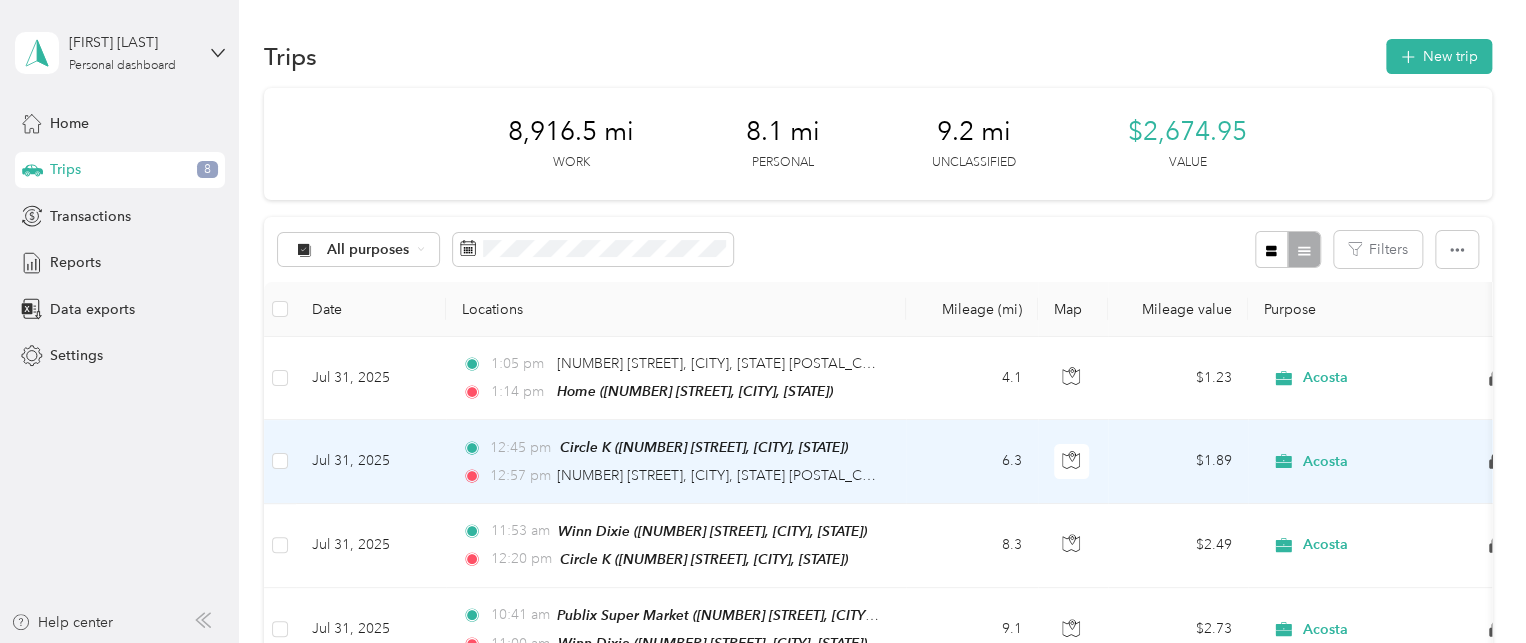 click on "6.3" at bounding box center (972, 461) 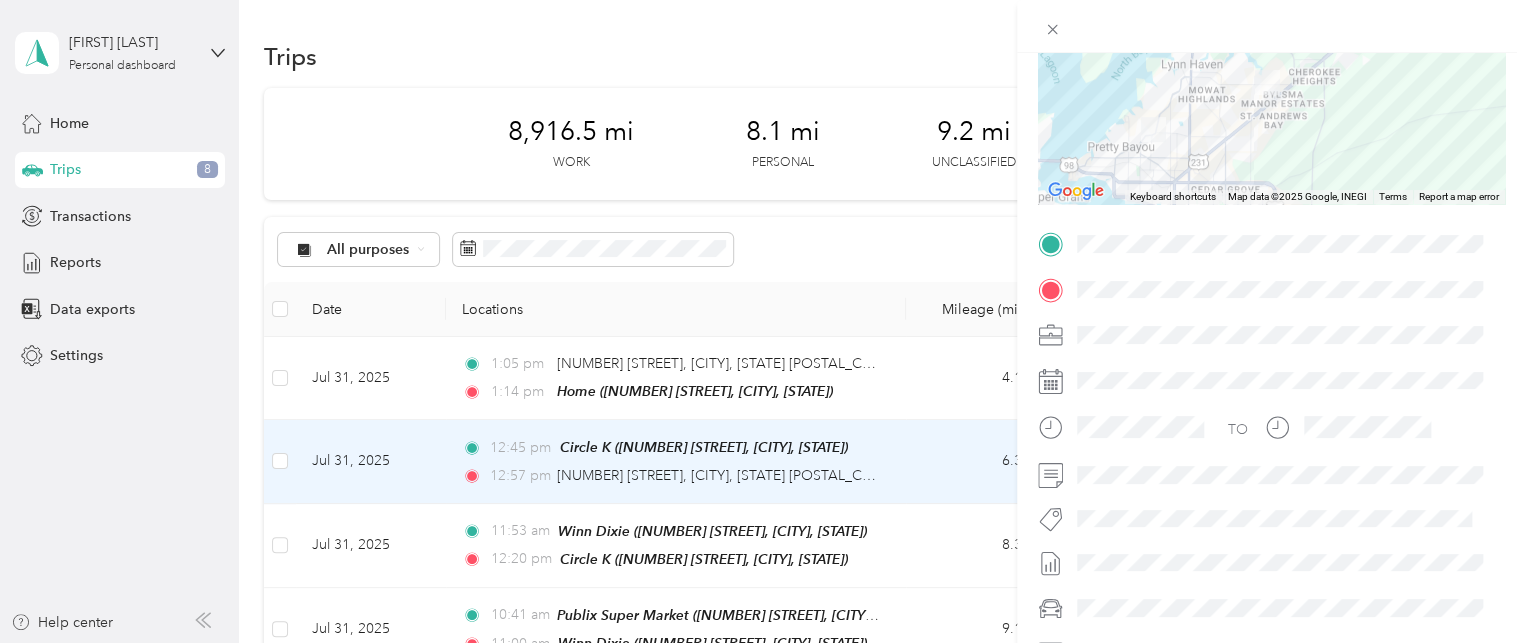 scroll, scrollTop: 400, scrollLeft: 0, axis: vertical 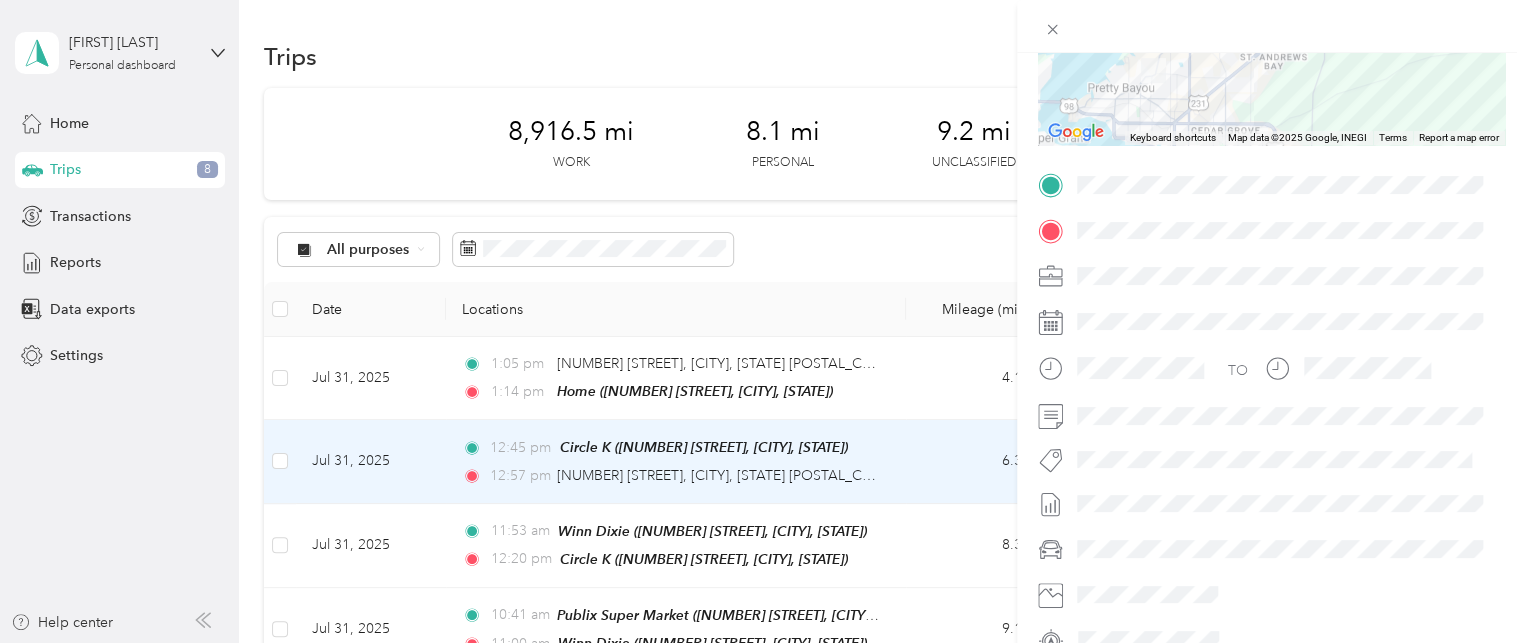 click 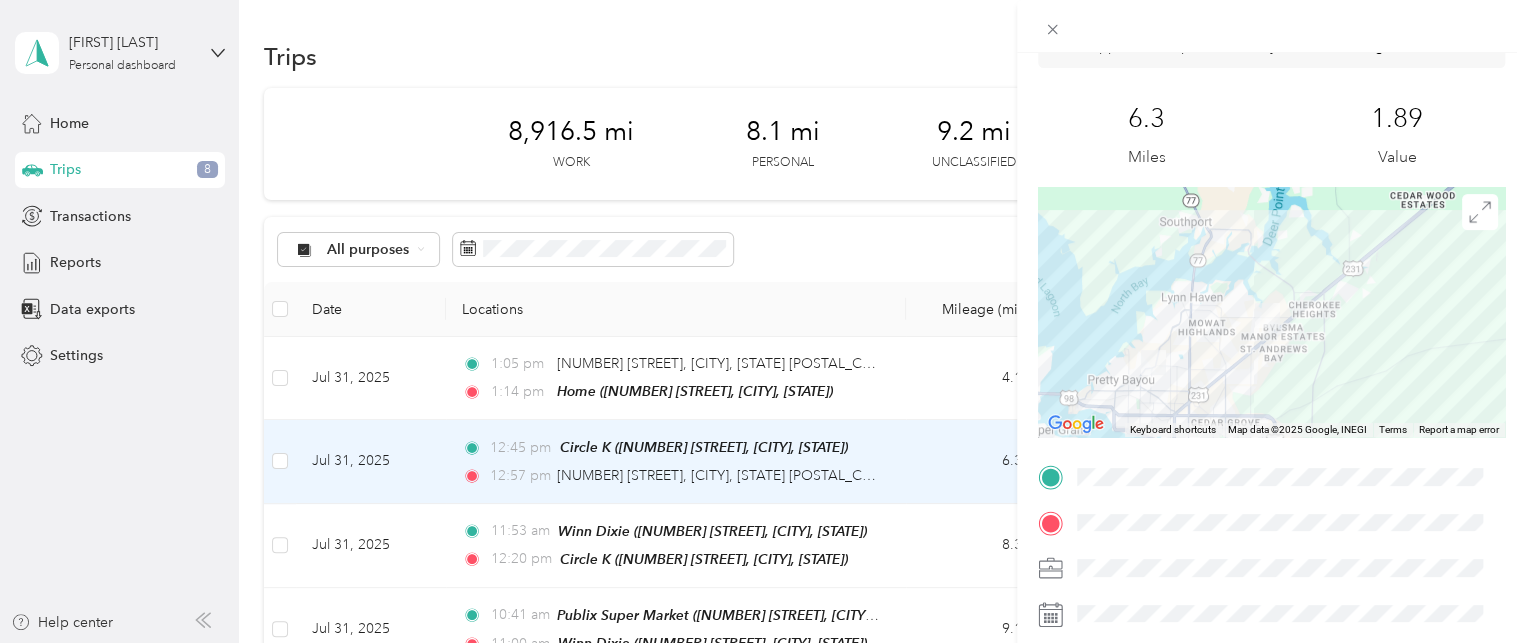 scroll, scrollTop: 100, scrollLeft: 0, axis: vertical 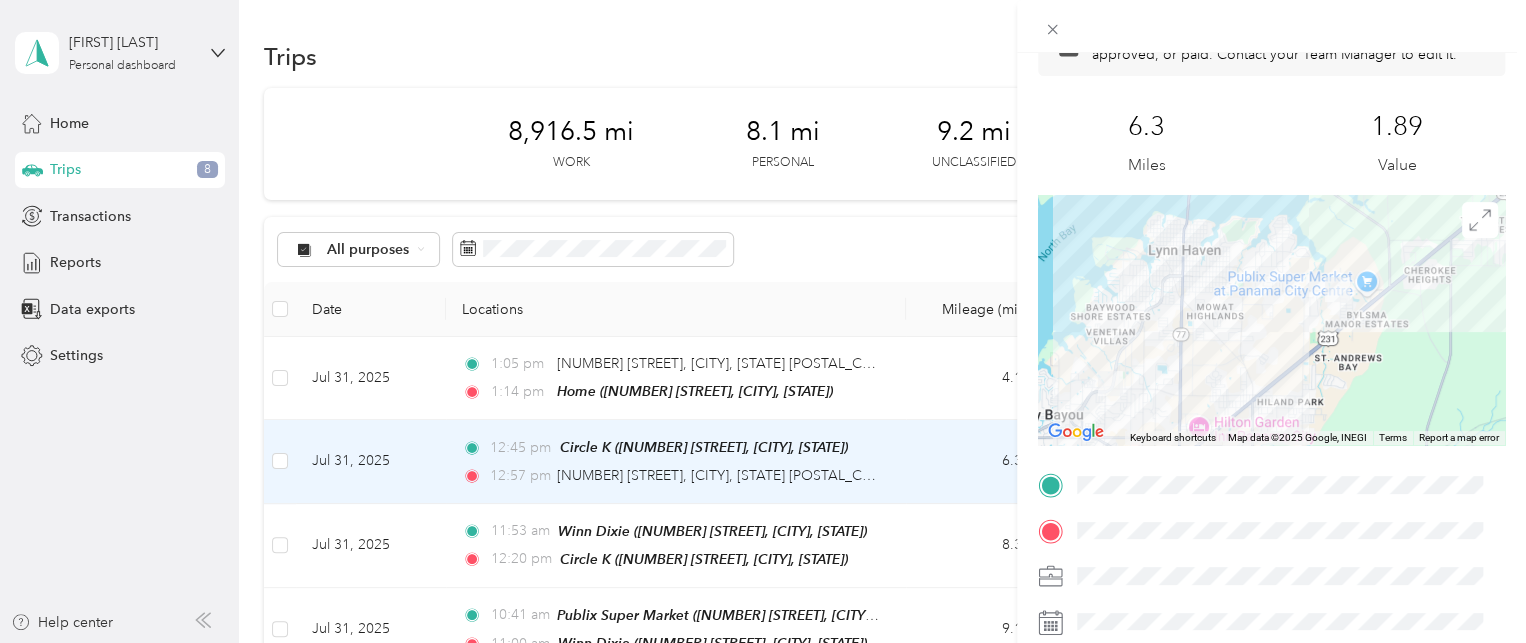 drag, startPoint x: 1287, startPoint y: 340, endPoint x: 1468, endPoint y: 331, distance: 181.22362 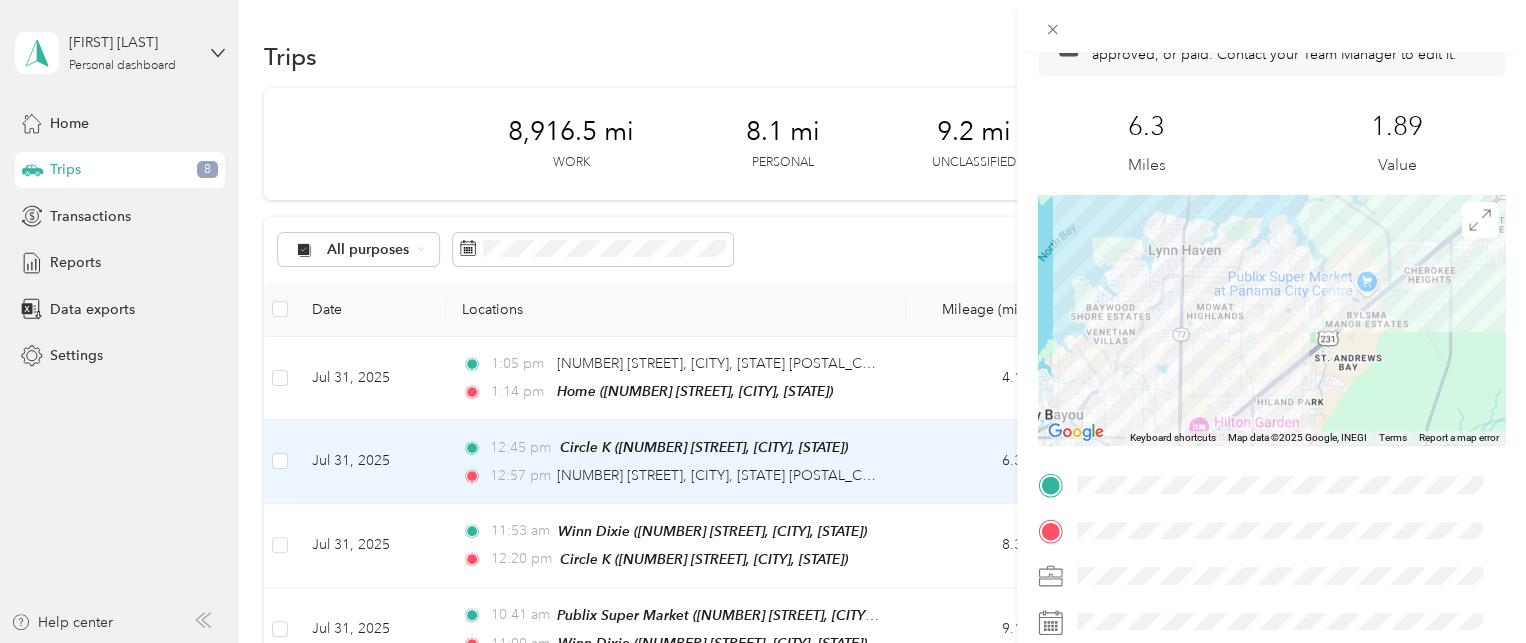 click on "Trip details This trip cannot be edited because it is either under review, approved, or paid. Contact your Team Manager to edit it. [NUMBER] Miles [NUMBER] Value  ← Move left → Move right ↑ Move up ↓ Move down + Zoom in - Zoom out Home Jump left by [NUMBER]% End Jump right by [NUMBER]% Page Up Jump up by [NUMBER]% Page Down Jump down by [NUMBER]% Keyboard shortcuts Map Data Map data ©[YEAR], [PROVIDER] Map data ©[YEAR], [PROVIDER] [NUMBER] km  Click to toggle between metric and imperial units Terms Report a map error TO" at bounding box center [763, 321] 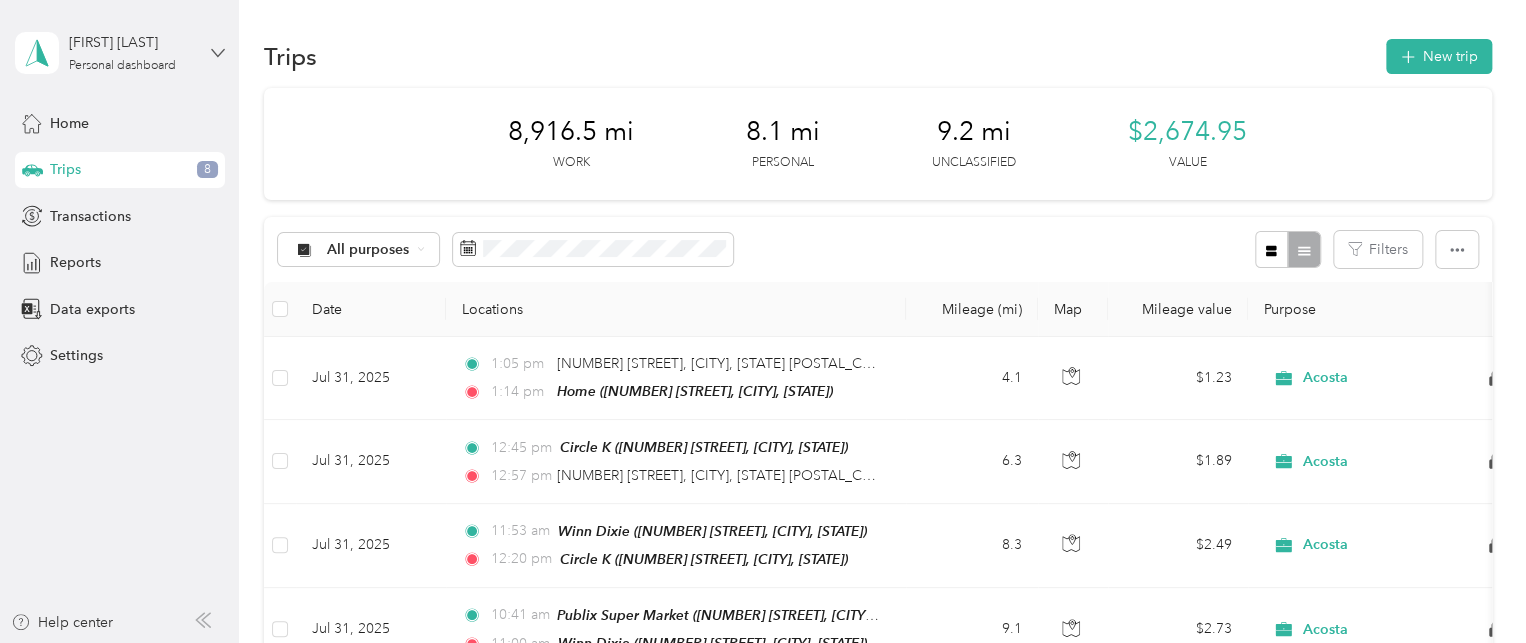 click 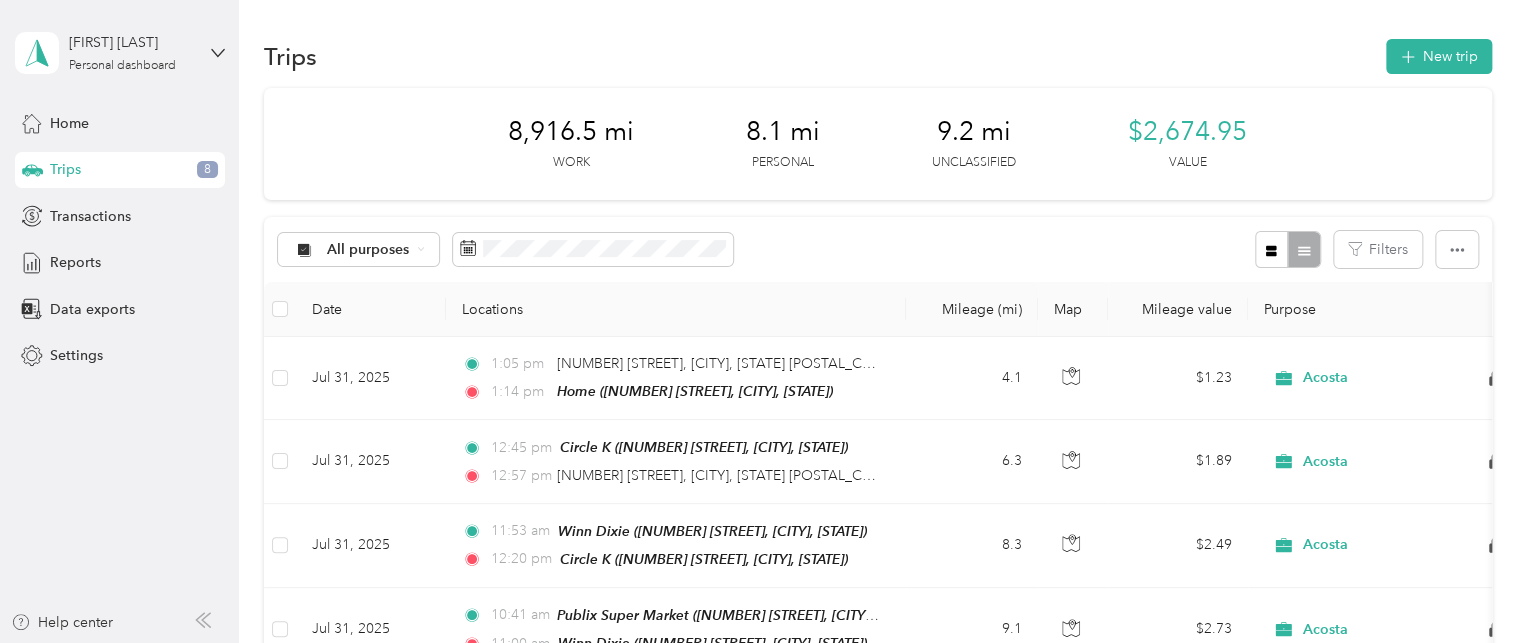 click on "Log out" at bounding box center [70, 155] 